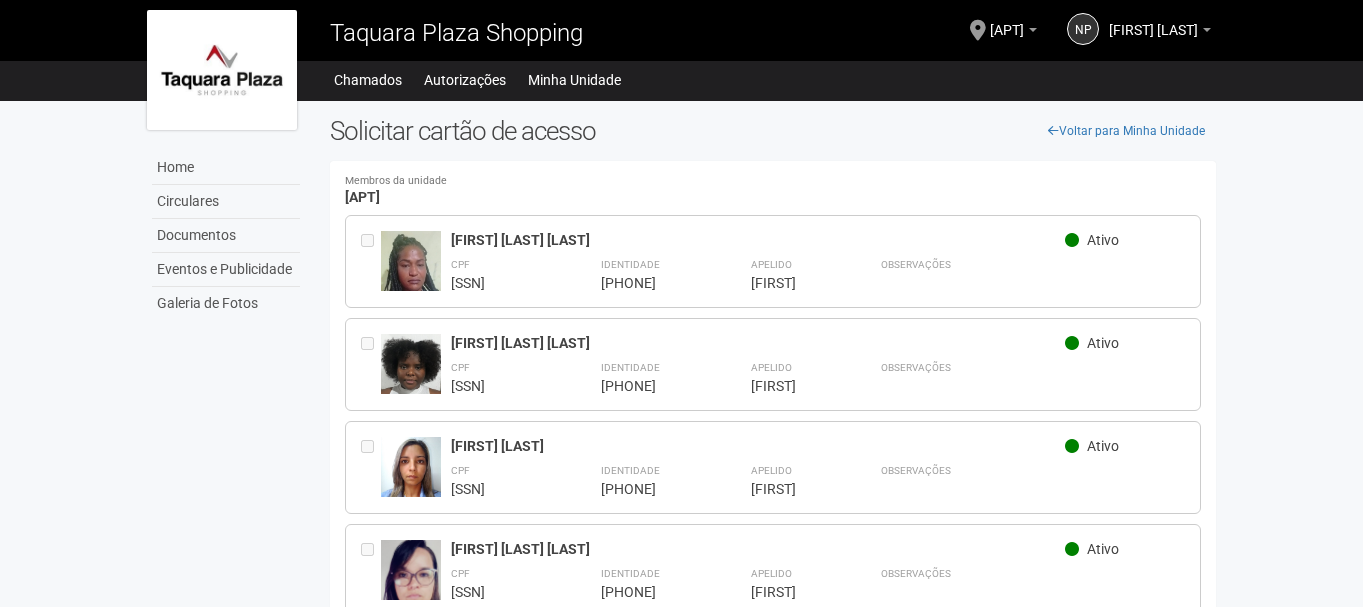 scroll, scrollTop: 0, scrollLeft: 0, axis: both 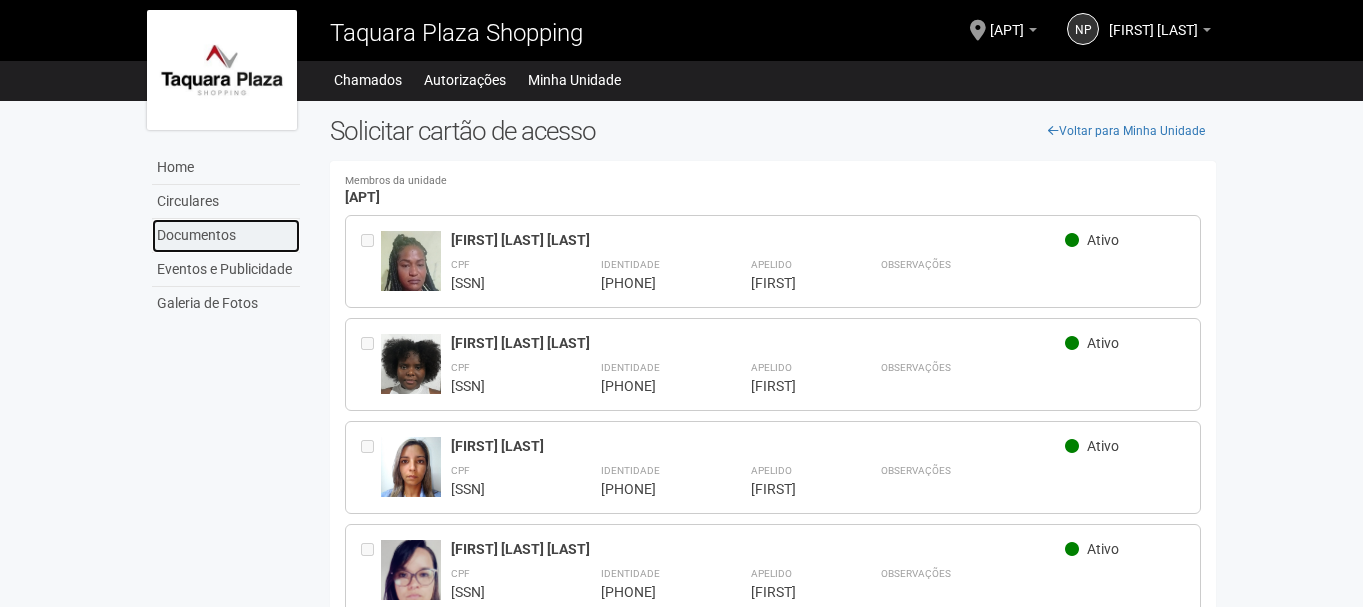 click on "Documentos" at bounding box center (226, 236) 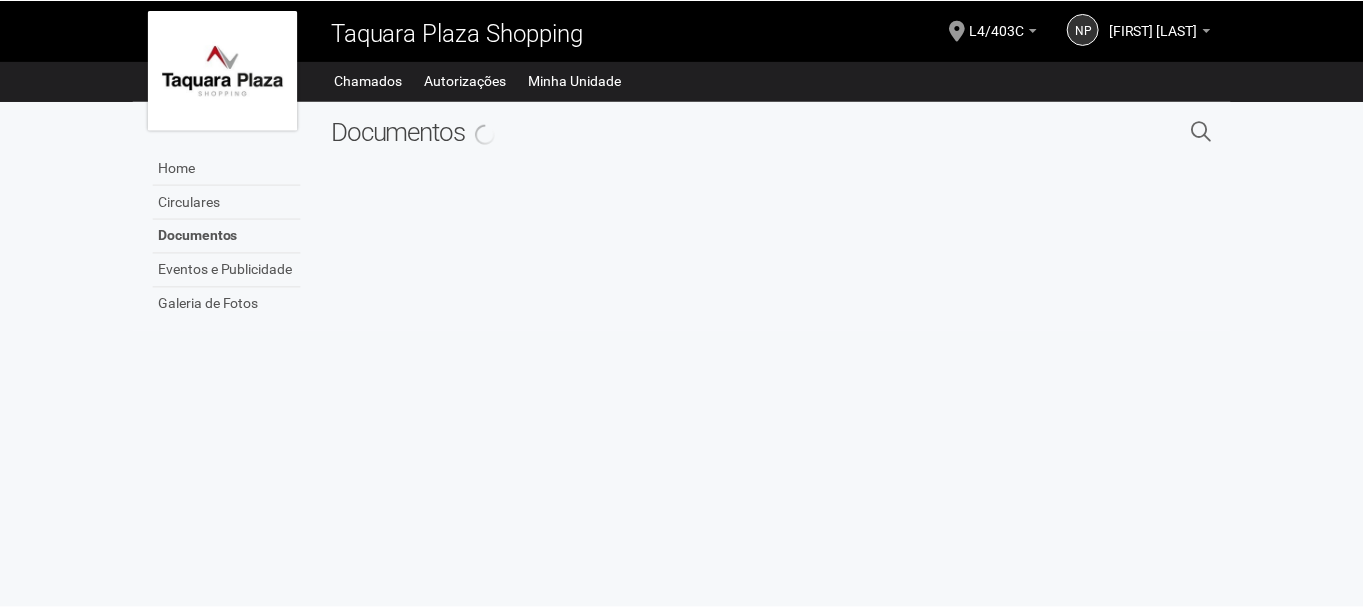 scroll, scrollTop: 0, scrollLeft: 0, axis: both 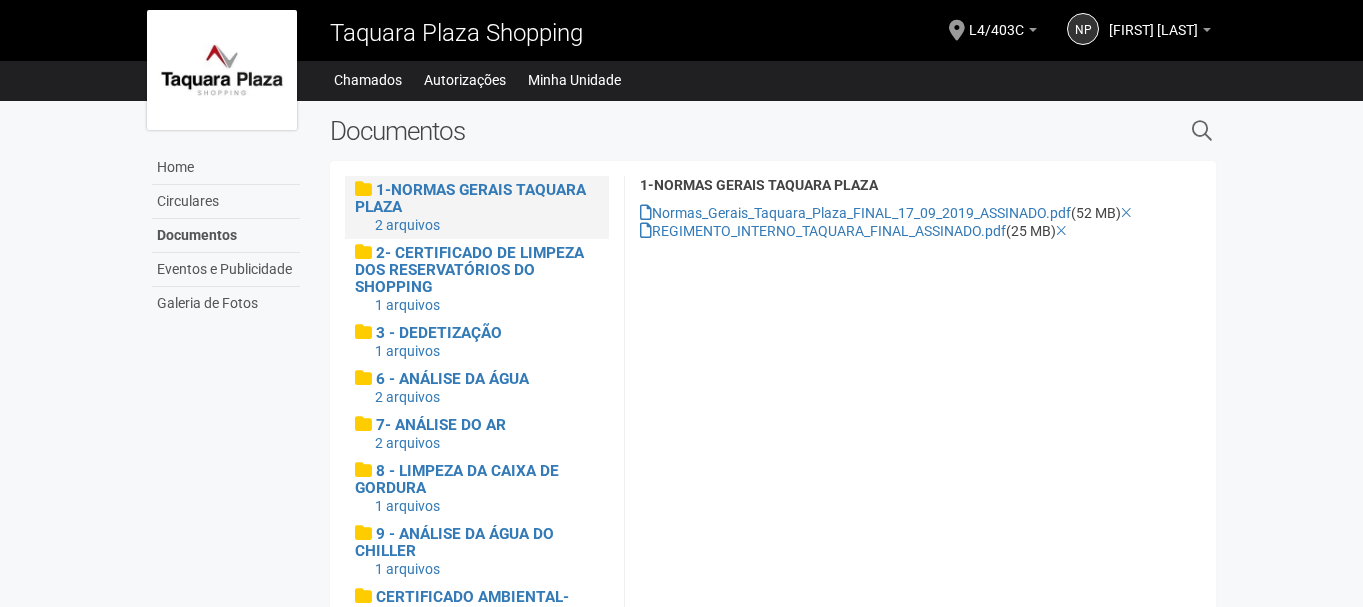 click at bounding box center (1202, 131) 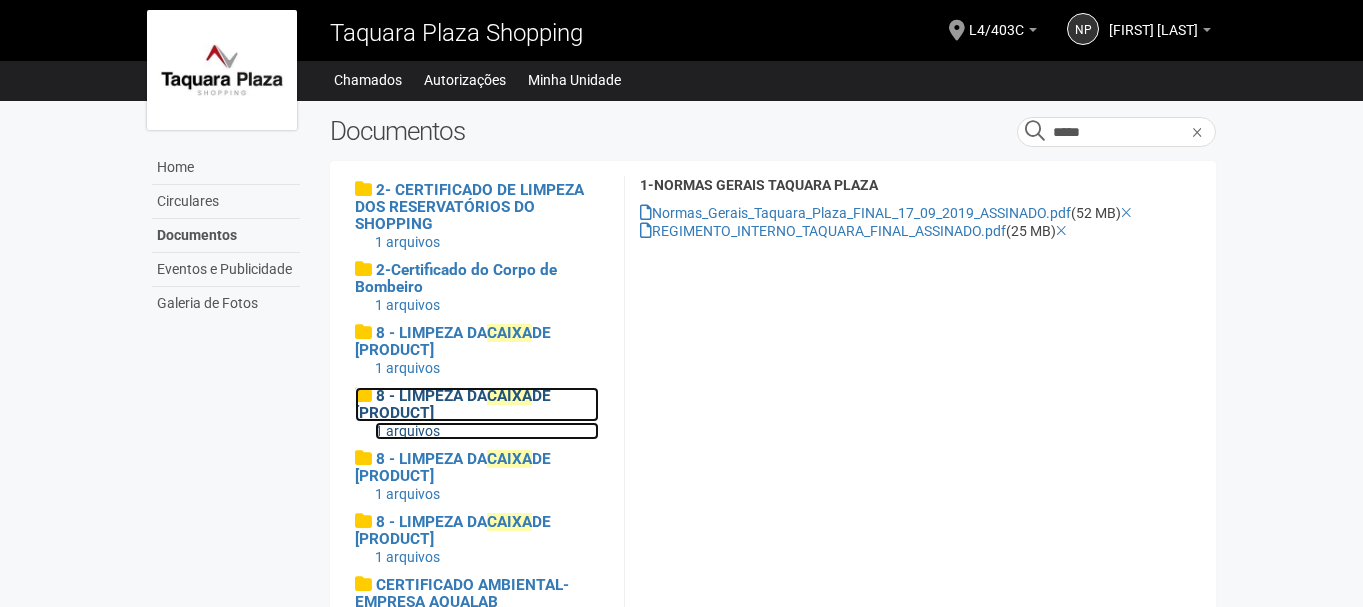click on "8 - LIMPEZA DA CAIXA DE [PRODUCT]" at bounding box center (453, 404) 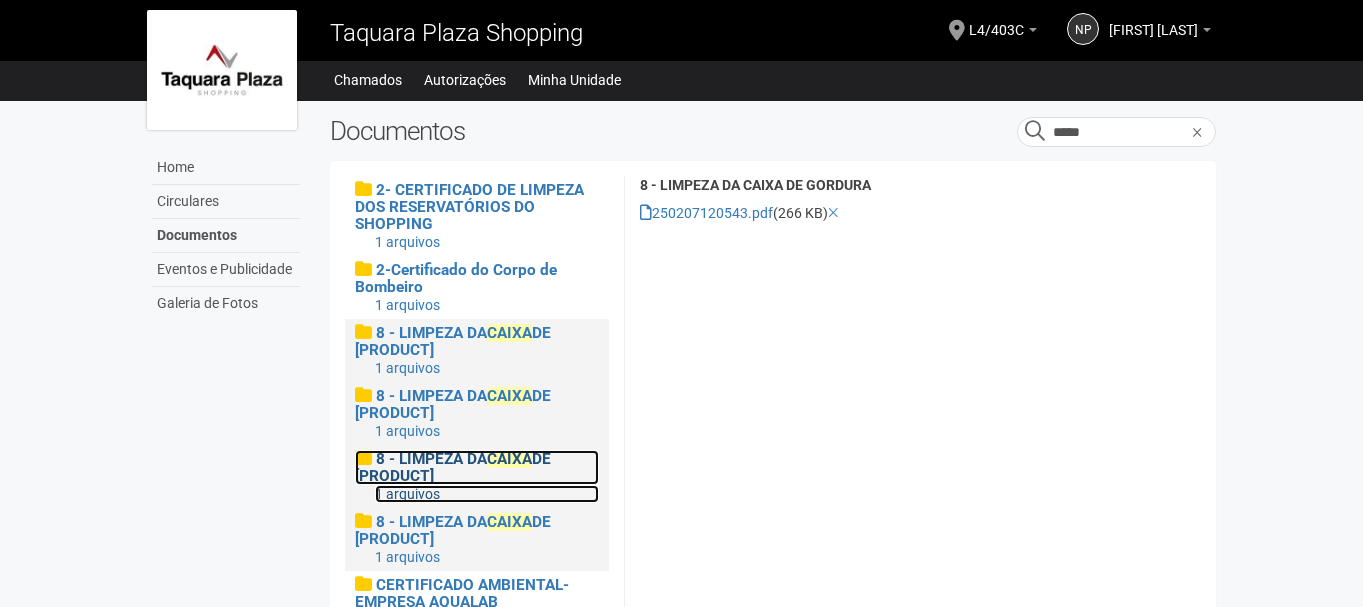 click on "8 - LIMPEZA DA CAIXA DE [PRODUCT]" at bounding box center [453, 467] 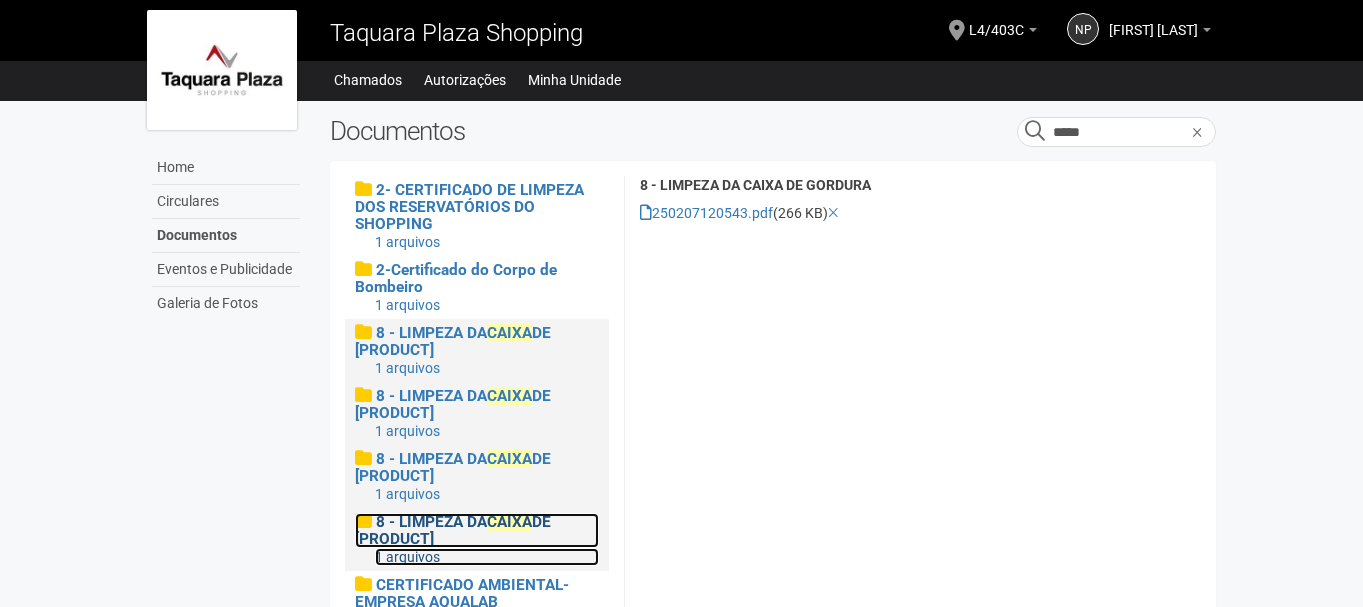 click on "8 - LIMPEZA DA CAIXA DE [PRODUCT]" at bounding box center (453, 530) 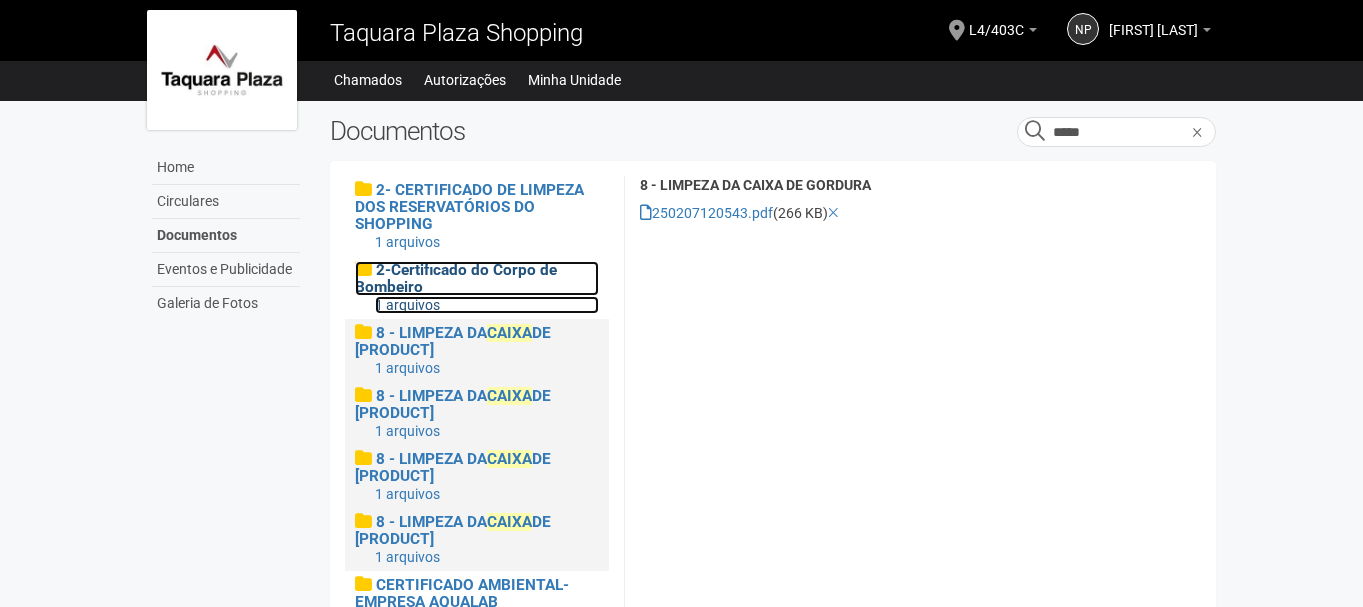 click at bounding box center [363, 269] 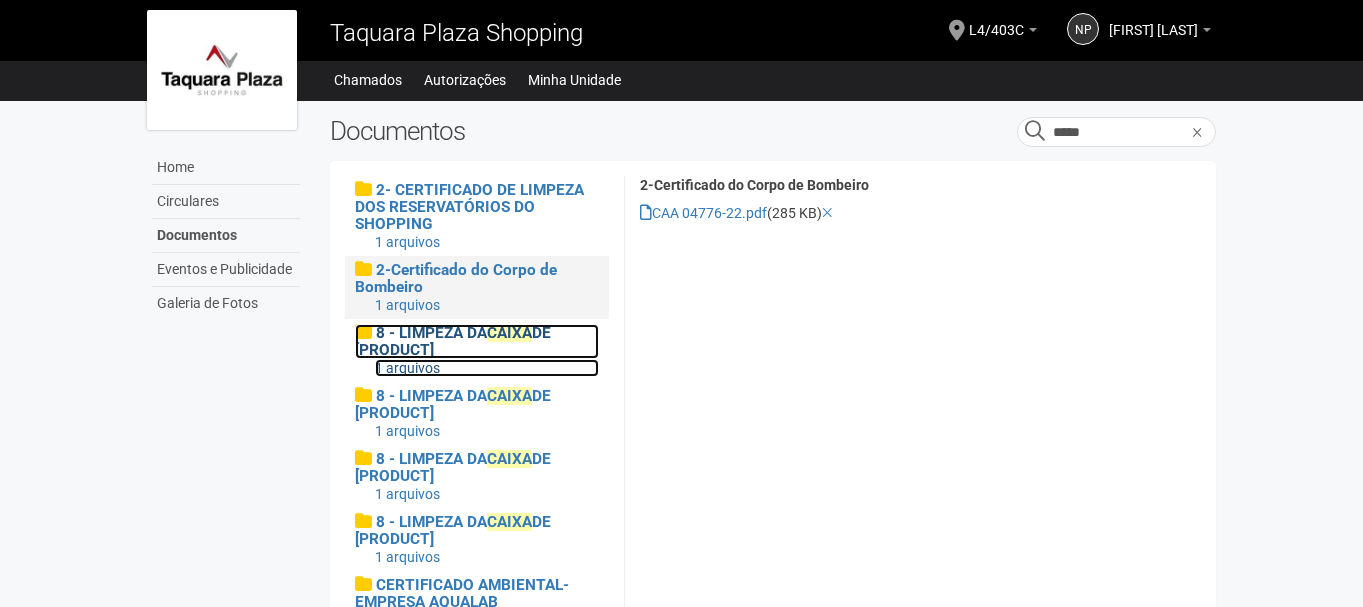 click on "8 - LIMPEZA DA CAIXA DE [PRODUCT]" at bounding box center (453, 341) 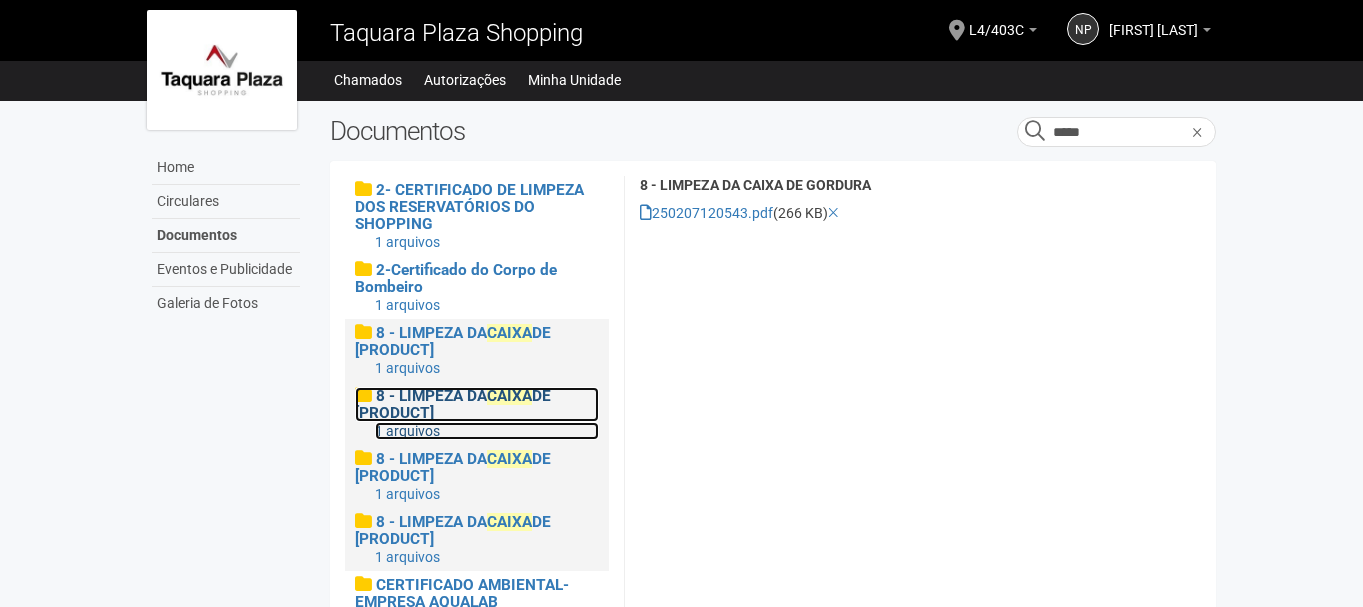 click on "8 - LIMPEZA DA CAIXA DE [PRODUCT]" at bounding box center (453, 404) 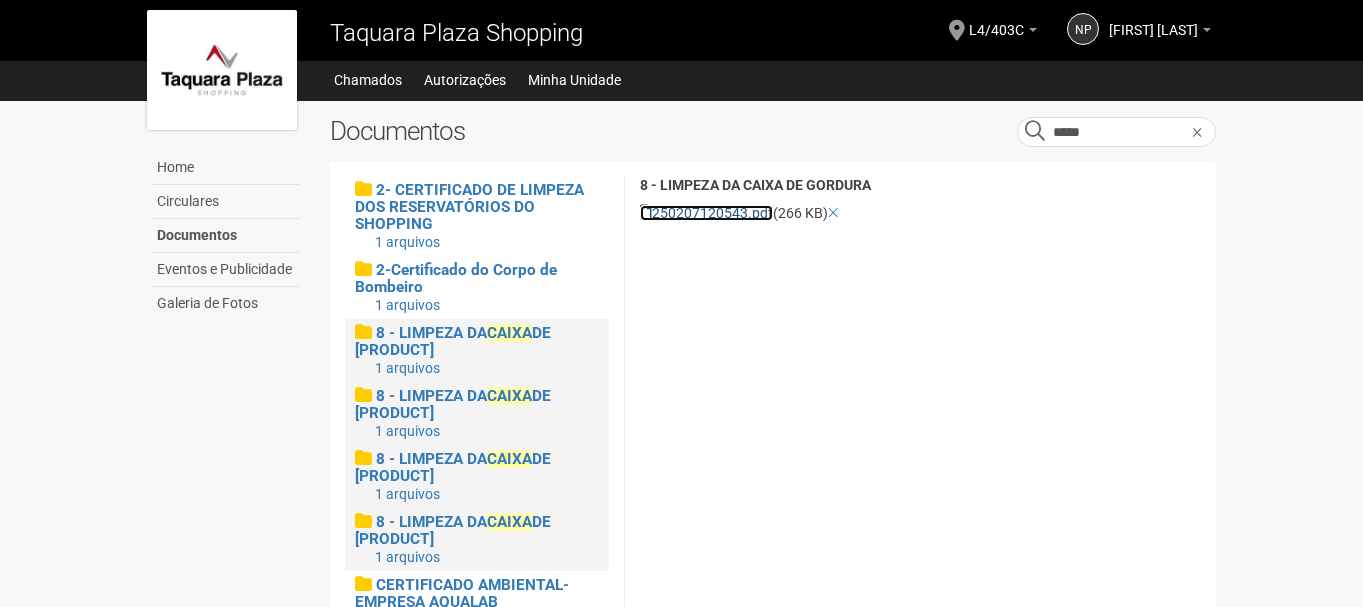 click on "250207120543.pdf" at bounding box center (706, 213) 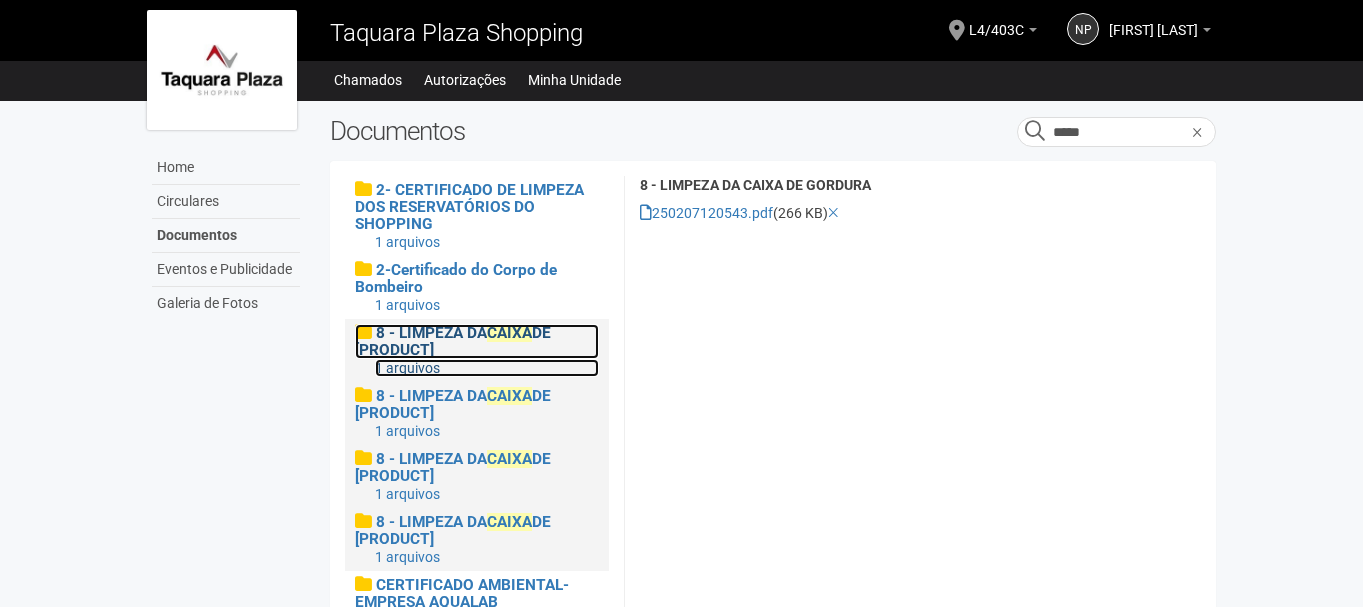 click on "CAIXA" at bounding box center (509, 333) 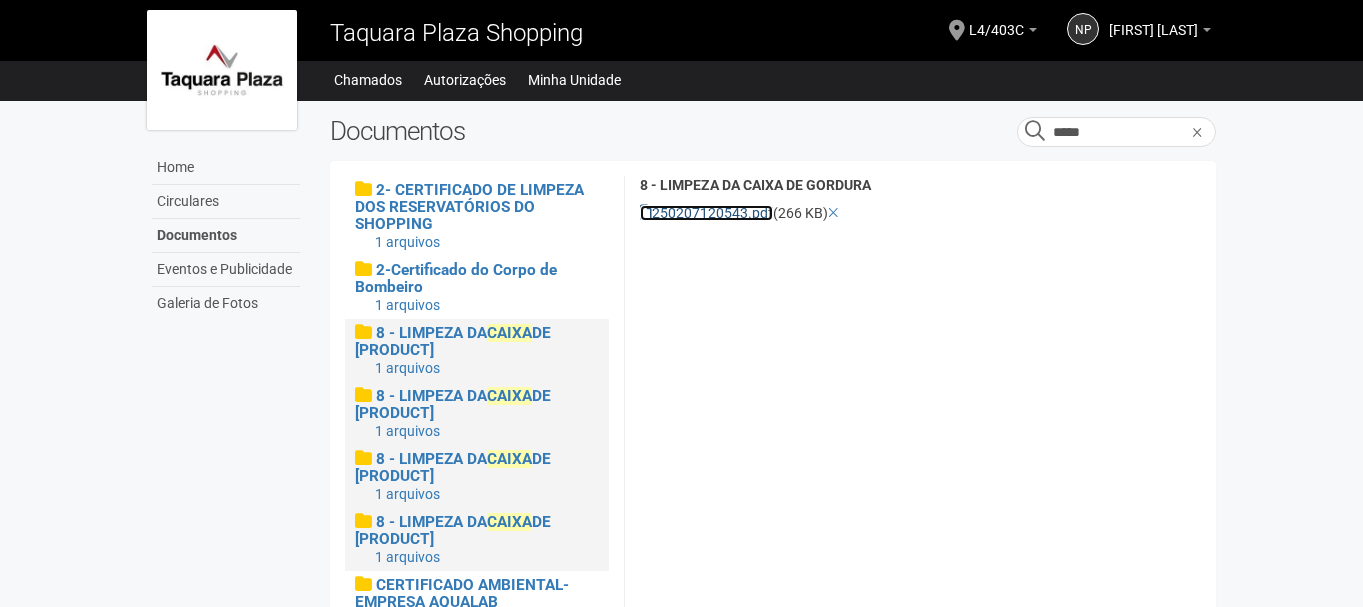 click on "250207120543.pdf" at bounding box center [706, 213] 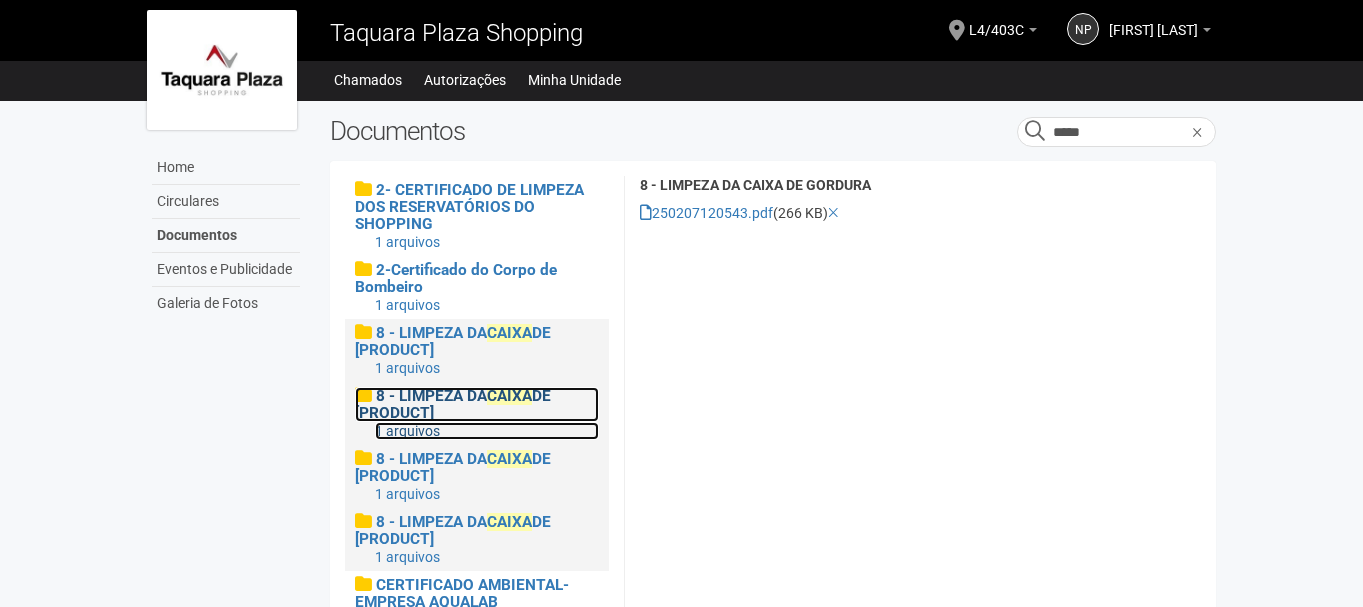 click on "CAIXA" at bounding box center [509, 396] 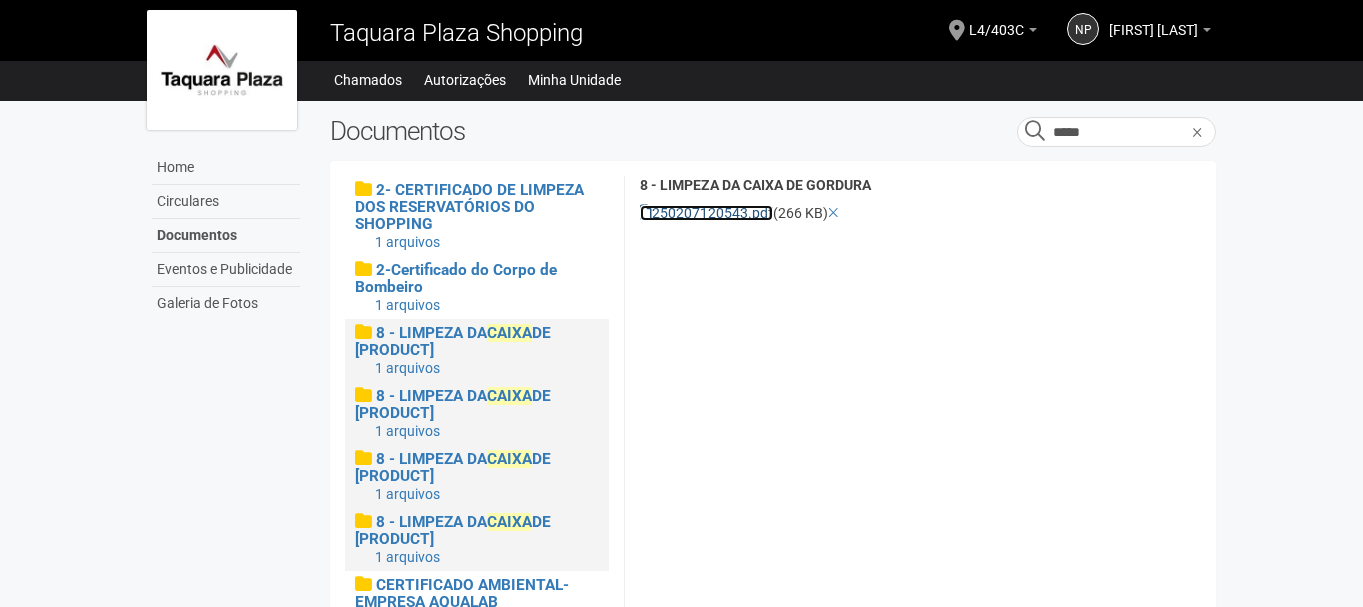 click on "250207120543.pdf" at bounding box center (706, 213) 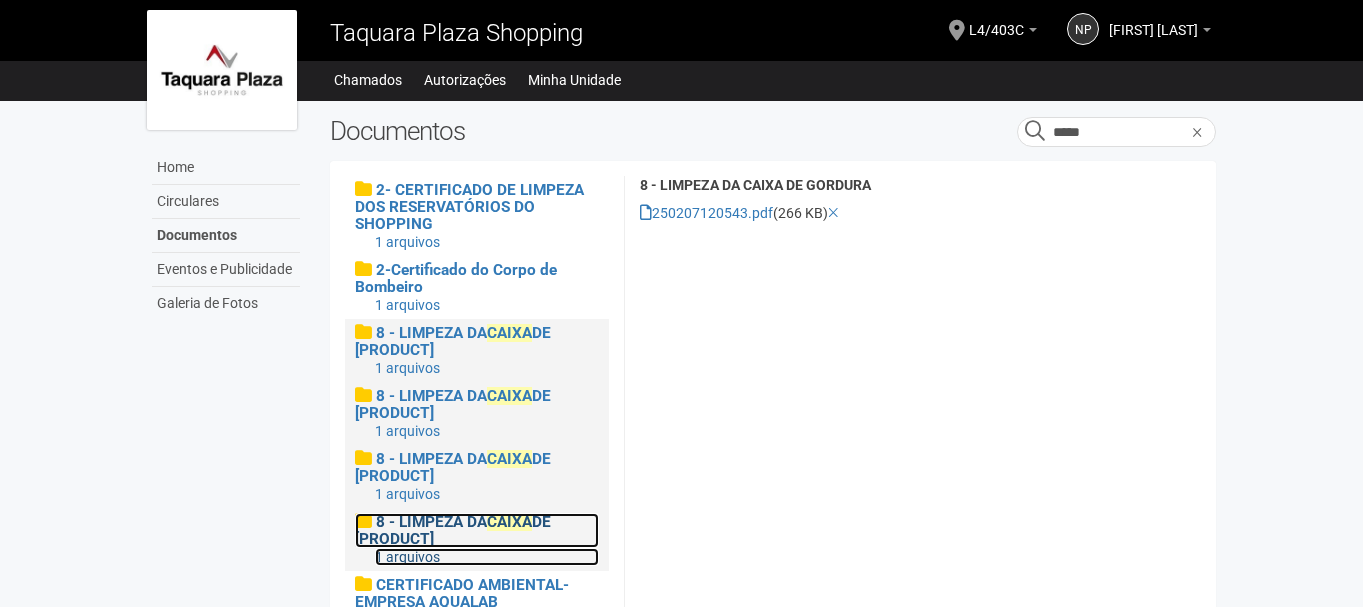 click on "8 - LIMPEZA DA CAIXA DE [PRODUCT]" at bounding box center [453, 530] 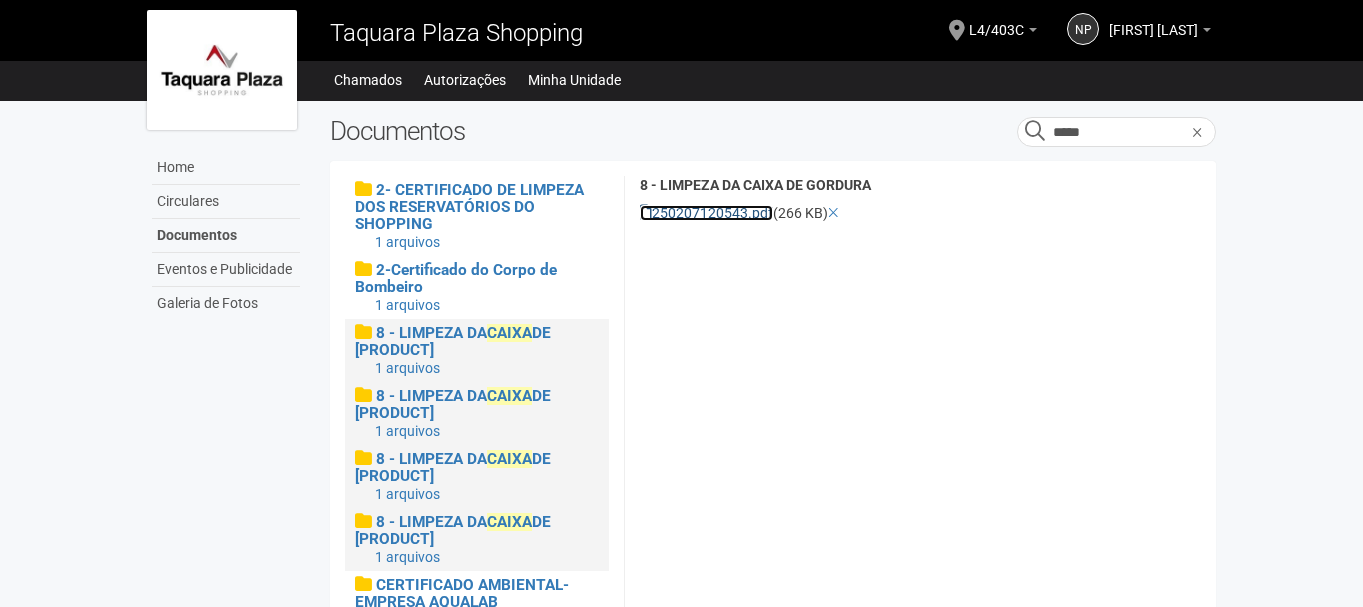 click on "250207120543.pdf" at bounding box center [706, 213] 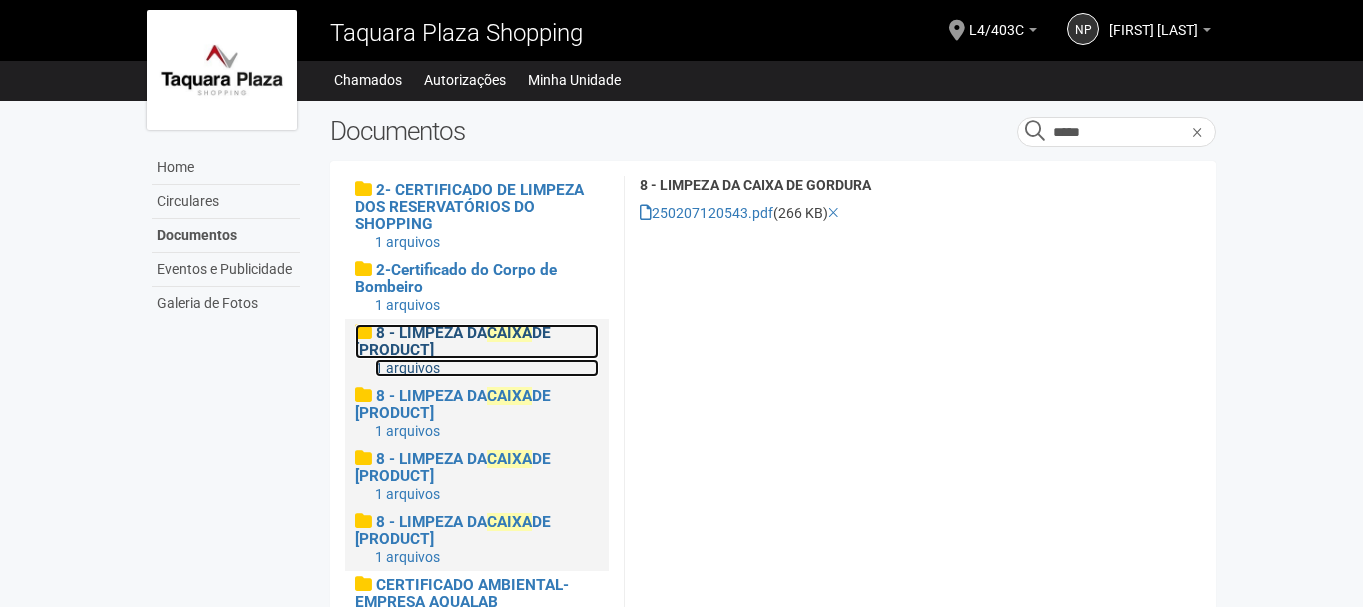 click on "8 - LIMPEZA DA CAIXA DE [PRODUCT]" at bounding box center [453, 341] 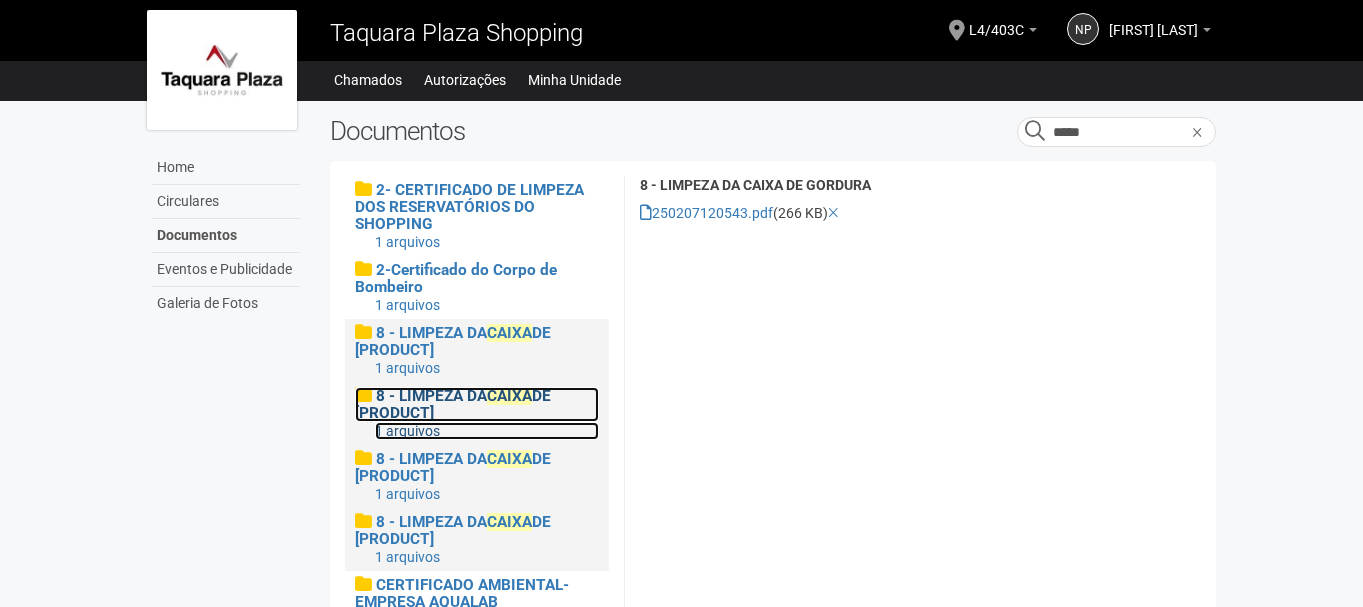 click on "8 - LIMPEZA DA CAIXA DE [PRODUCT]" at bounding box center [477, 404] 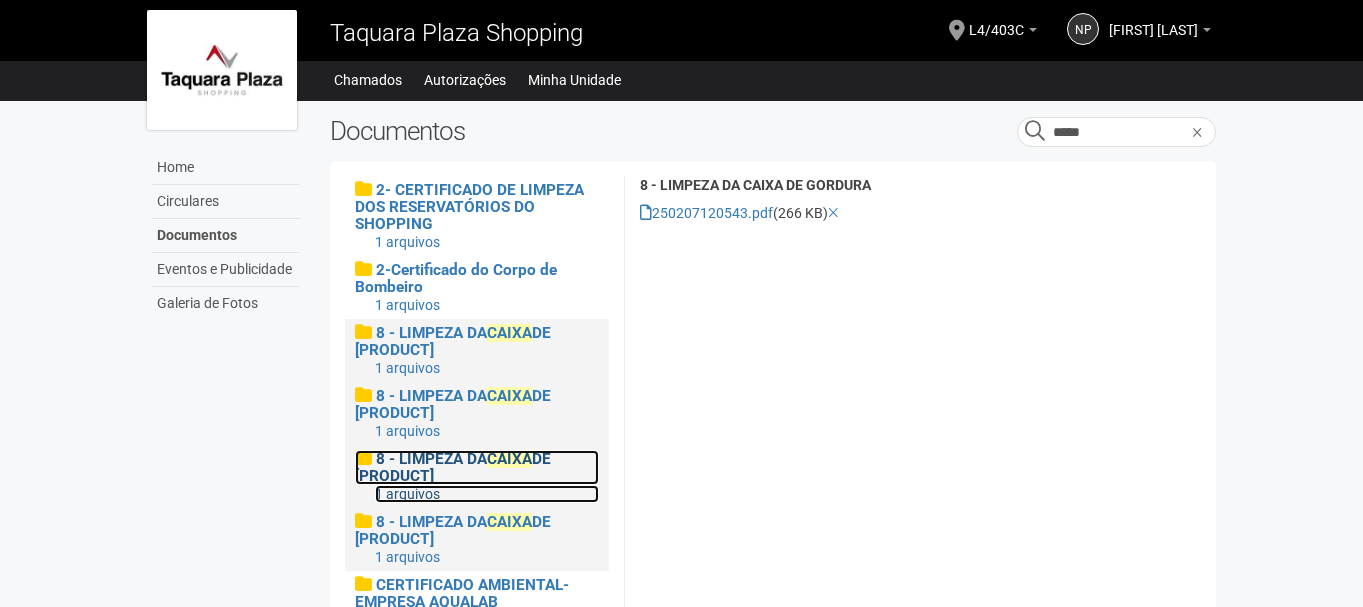 click on "8 - LIMPEZA DA CAIXA DE [PRODUCT]" at bounding box center [453, 467] 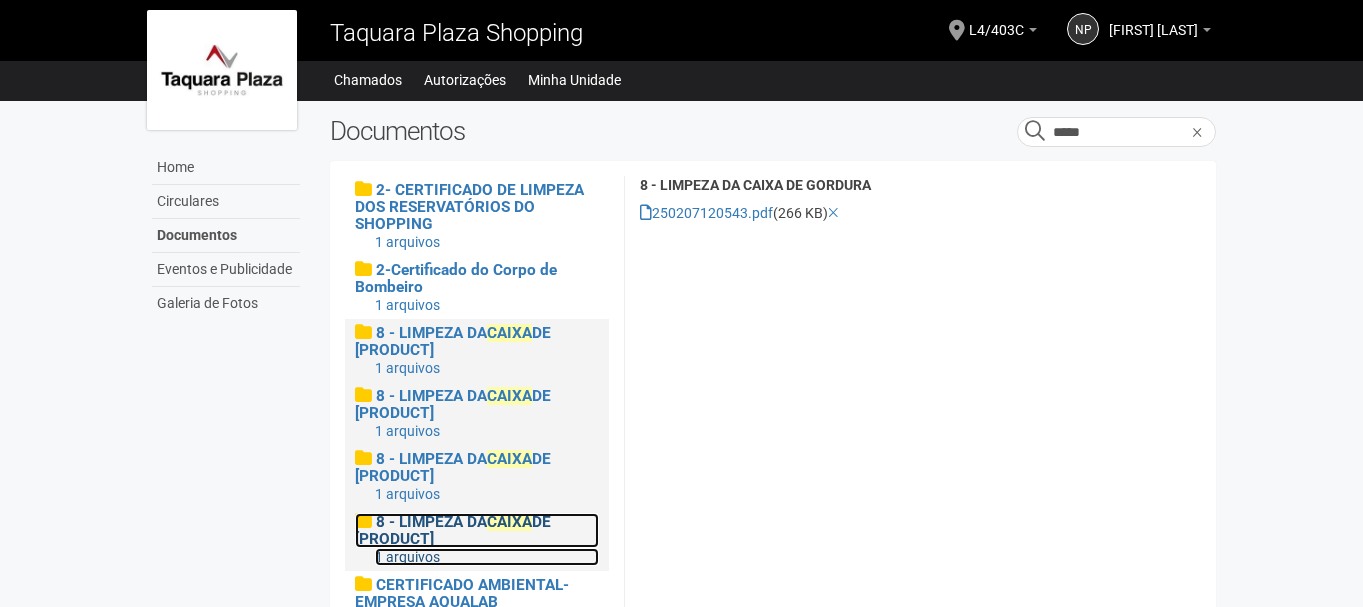 click on "8 - LIMPEZA DA CAIXA DE [PRODUCT]" at bounding box center [453, 530] 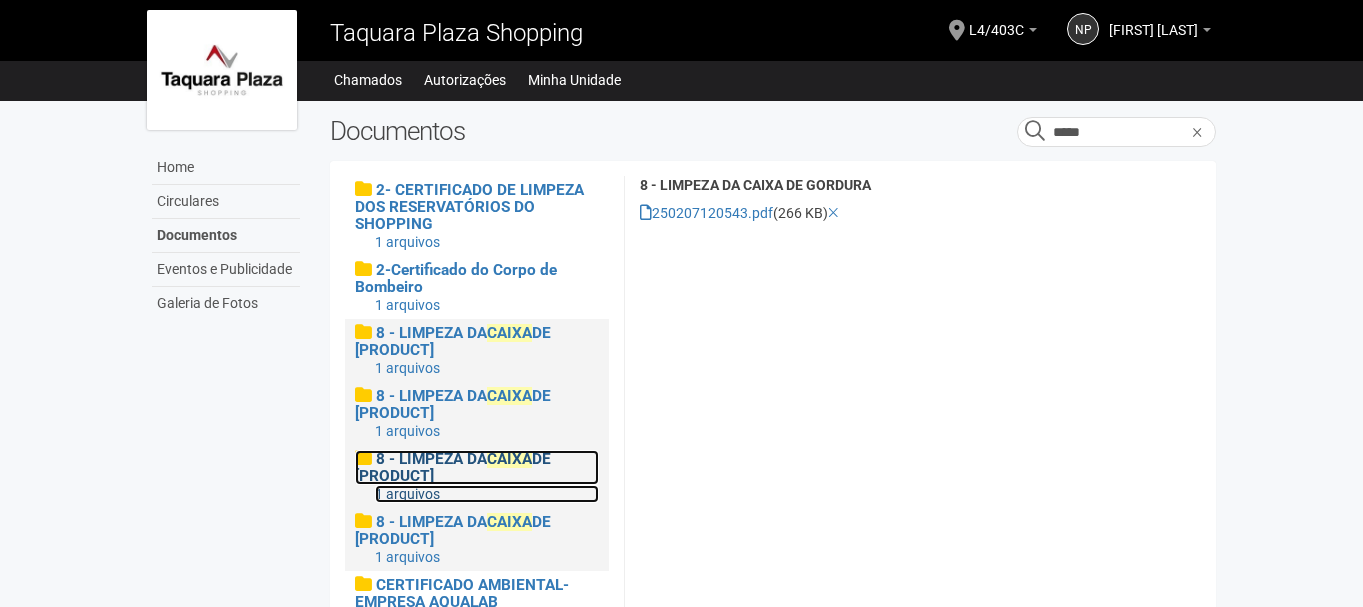 click on "8 - LIMPEZA DA CAIXA DE [PRODUCT]" at bounding box center (453, 467) 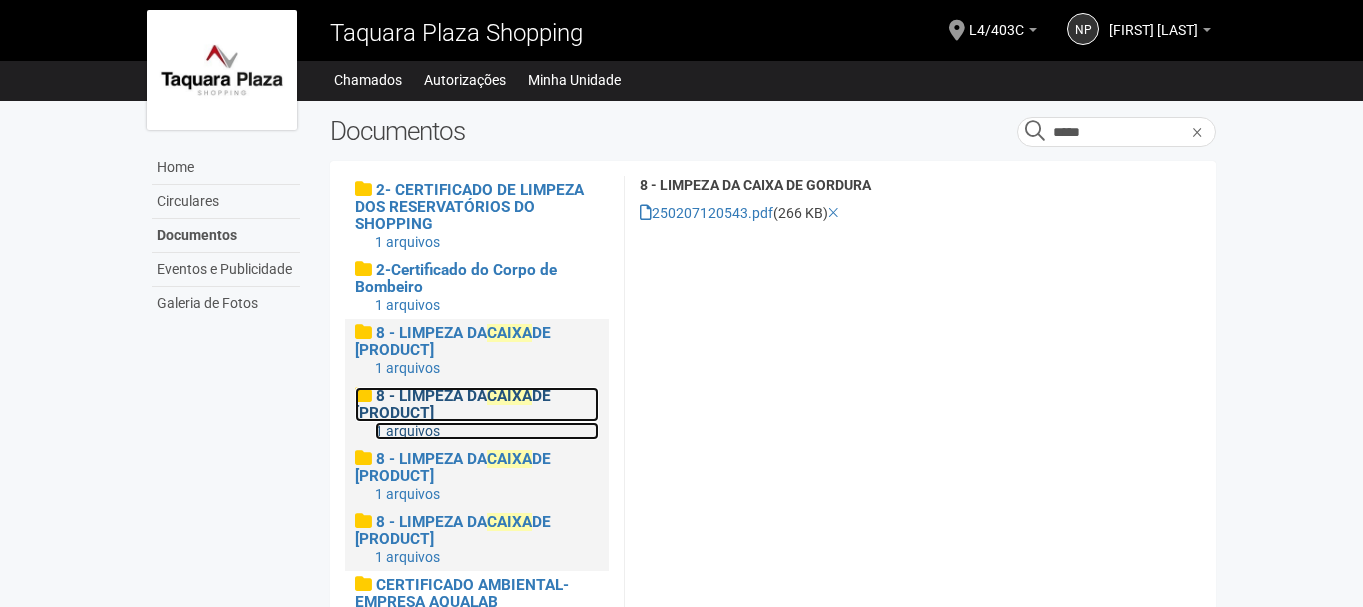 click on "8 - LIMPEZA DA CAIXA DE [PRODUCT]" at bounding box center (453, 404) 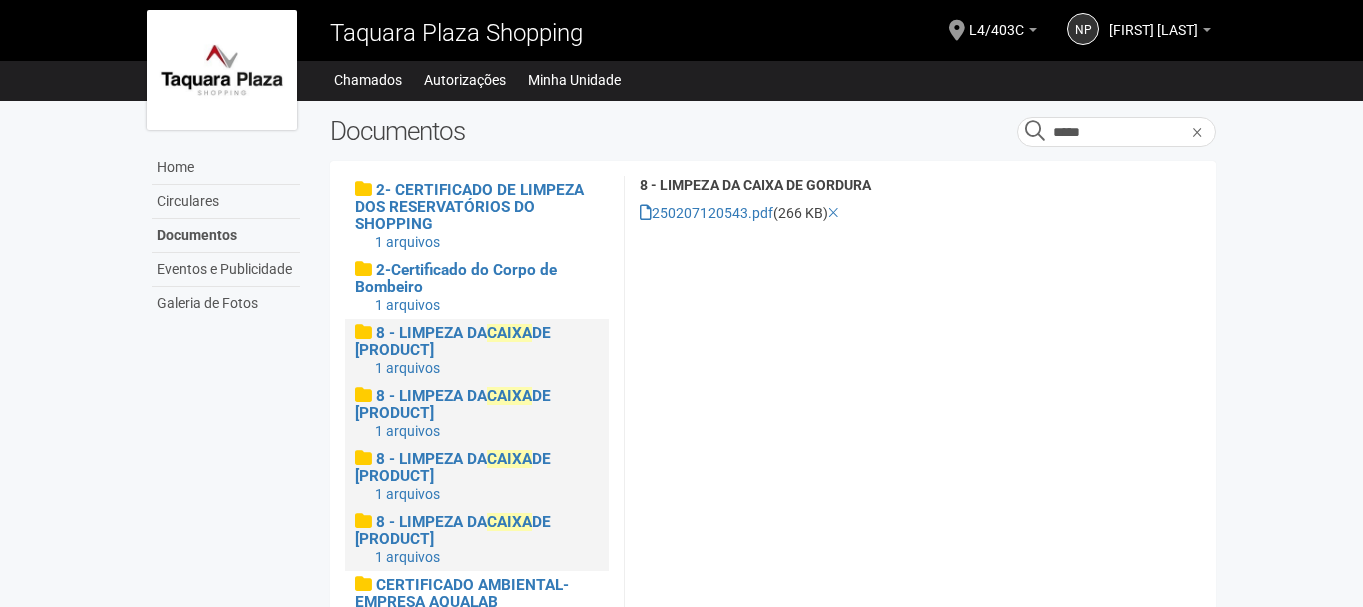 click on "8 - LIMPEZA DA CAIXA DE [PRODUCT]
1 arquivos" at bounding box center (477, 350) 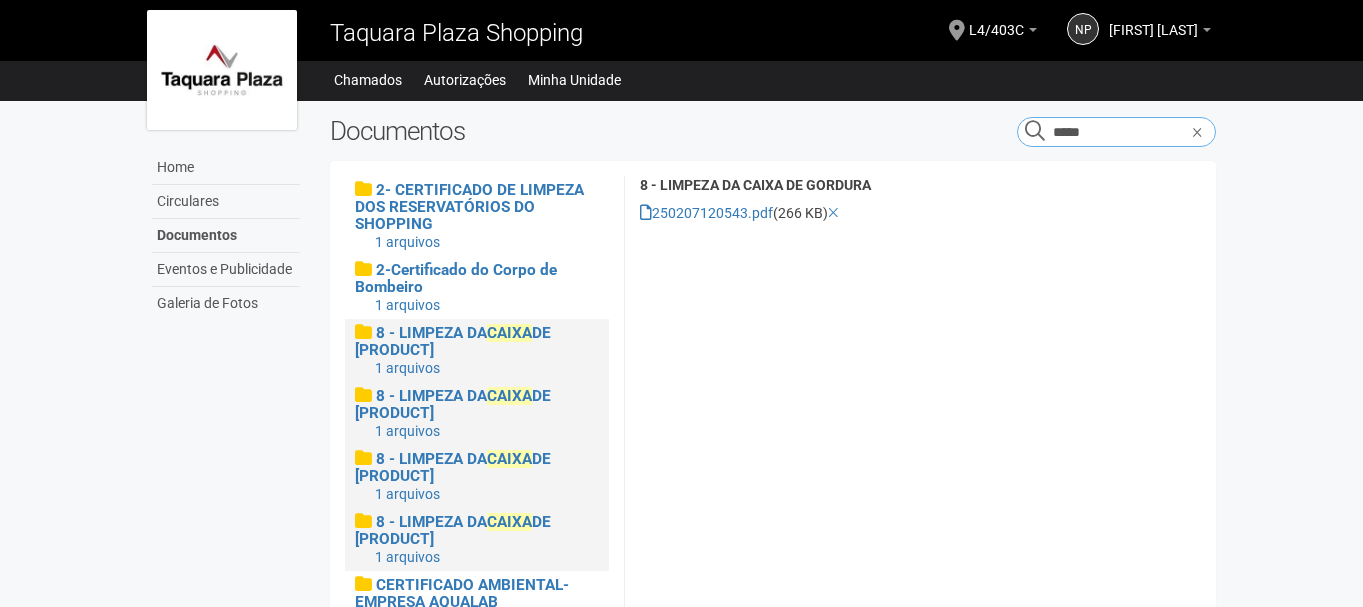 click on "*****" at bounding box center (1116, 132) 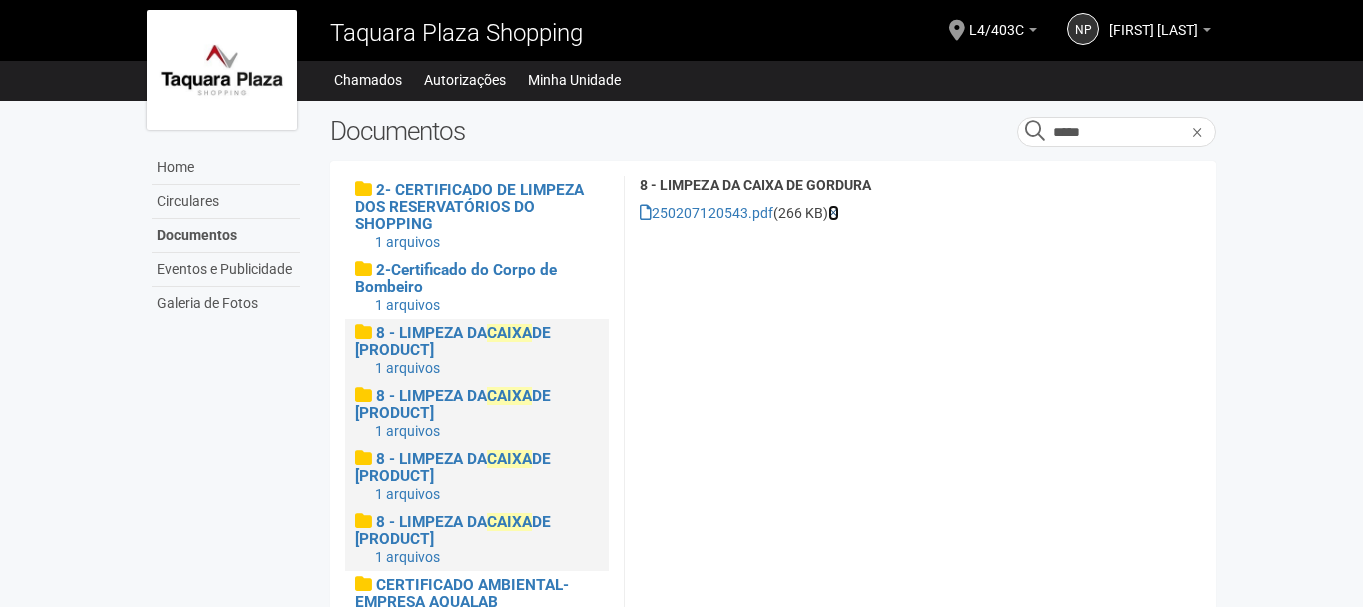 click at bounding box center [833, 213] 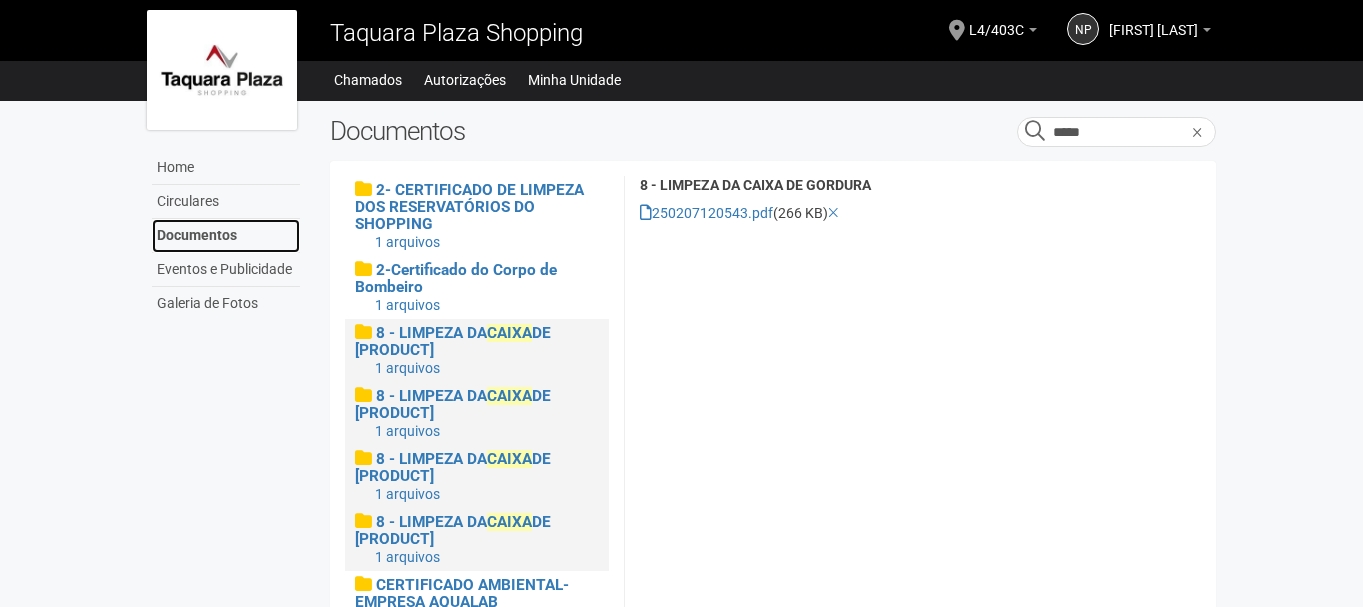 click on "Documentos" at bounding box center (226, 236) 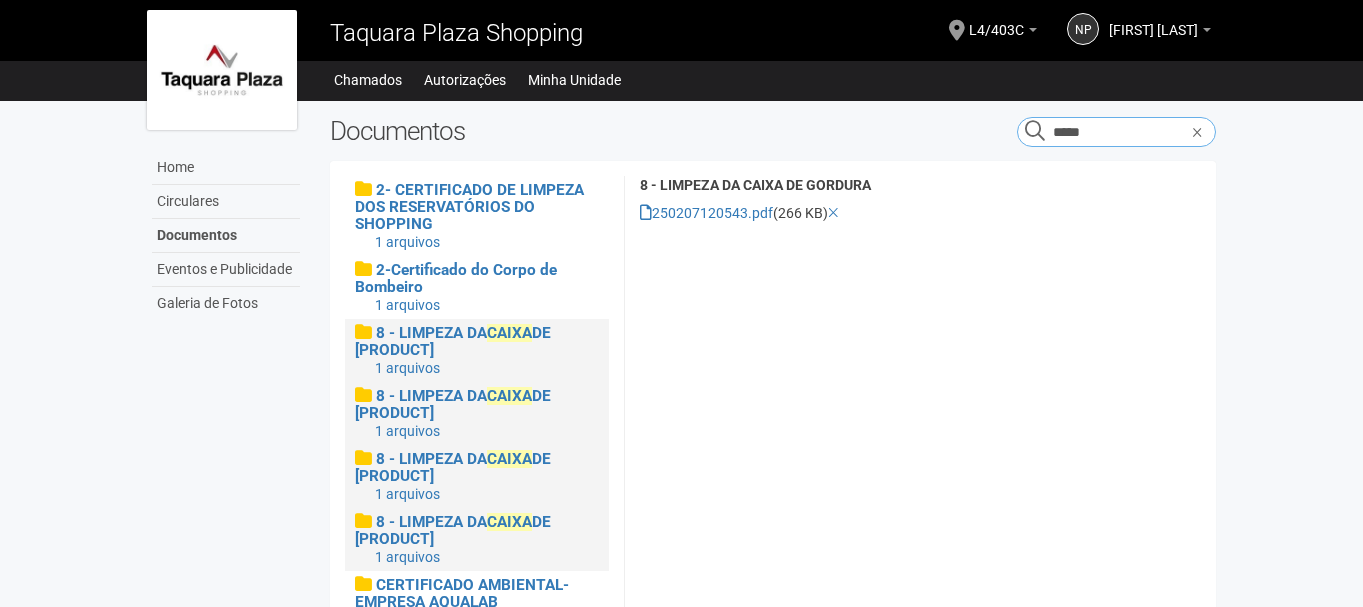 click on "*****" at bounding box center [1116, 132] 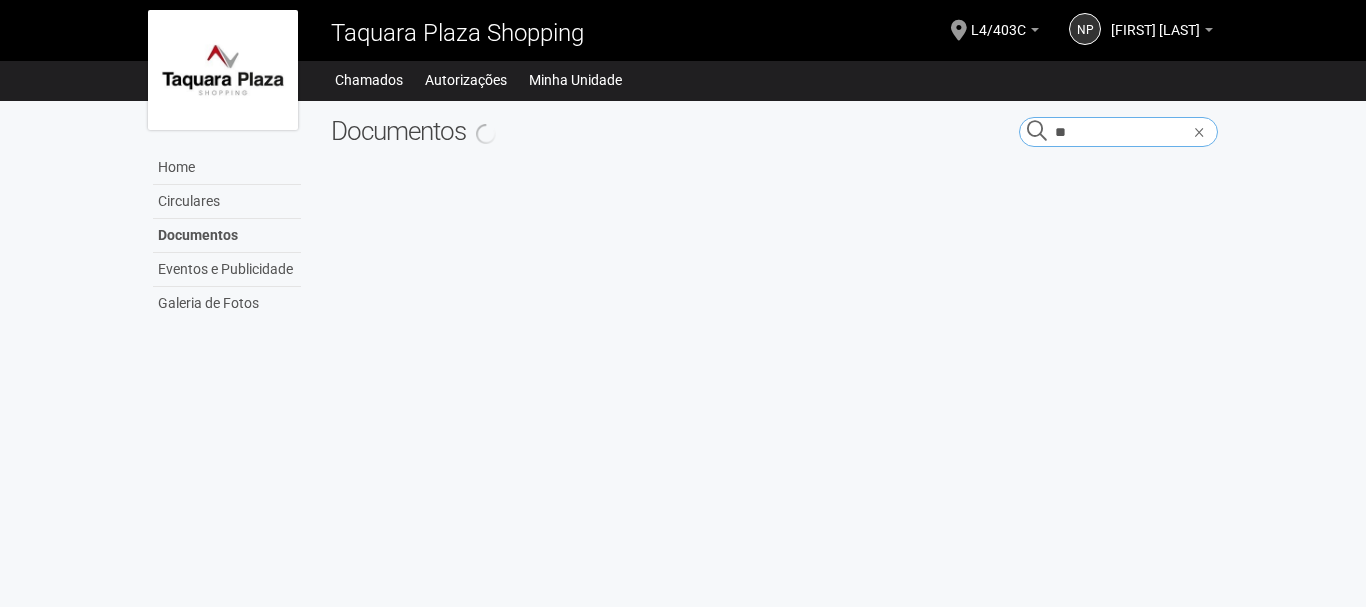 type on "*" 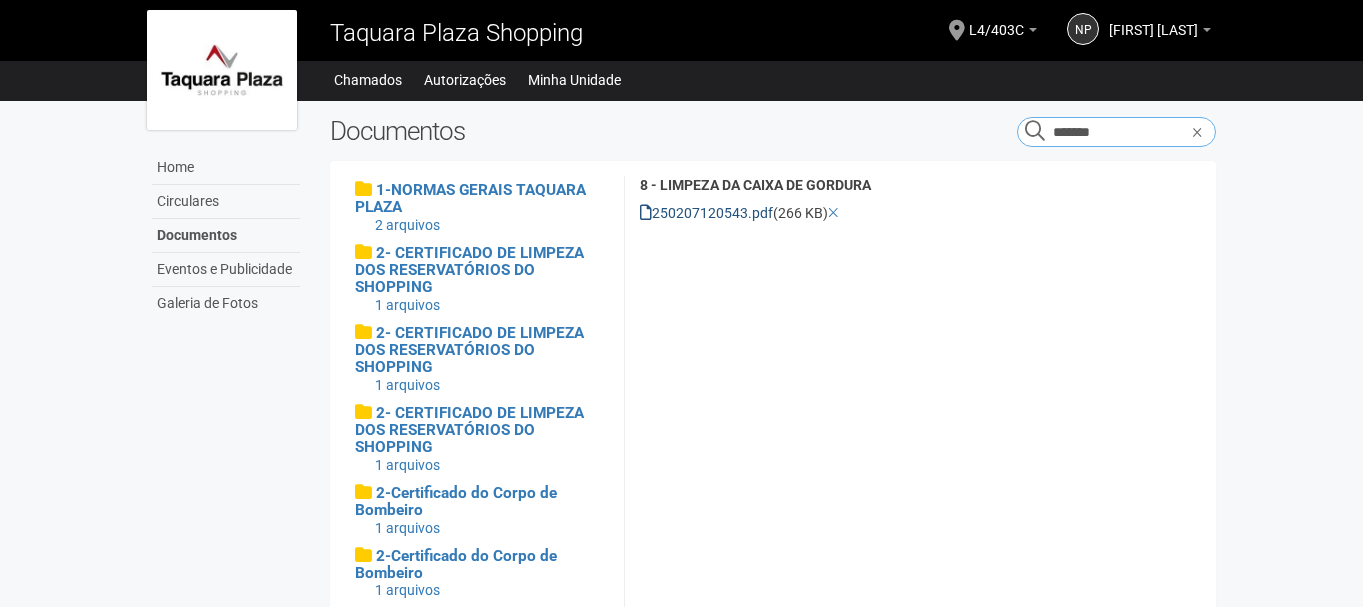 type on "*******" 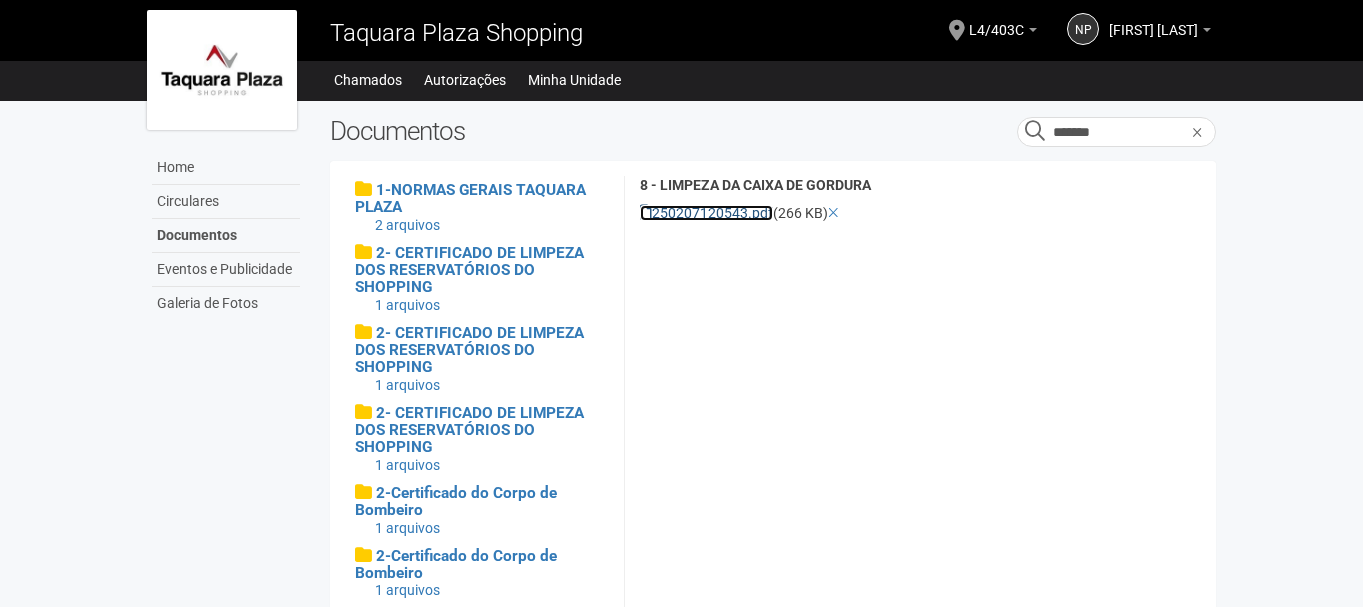 click on "250207120543.pdf" at bounding box center (706, 213) 